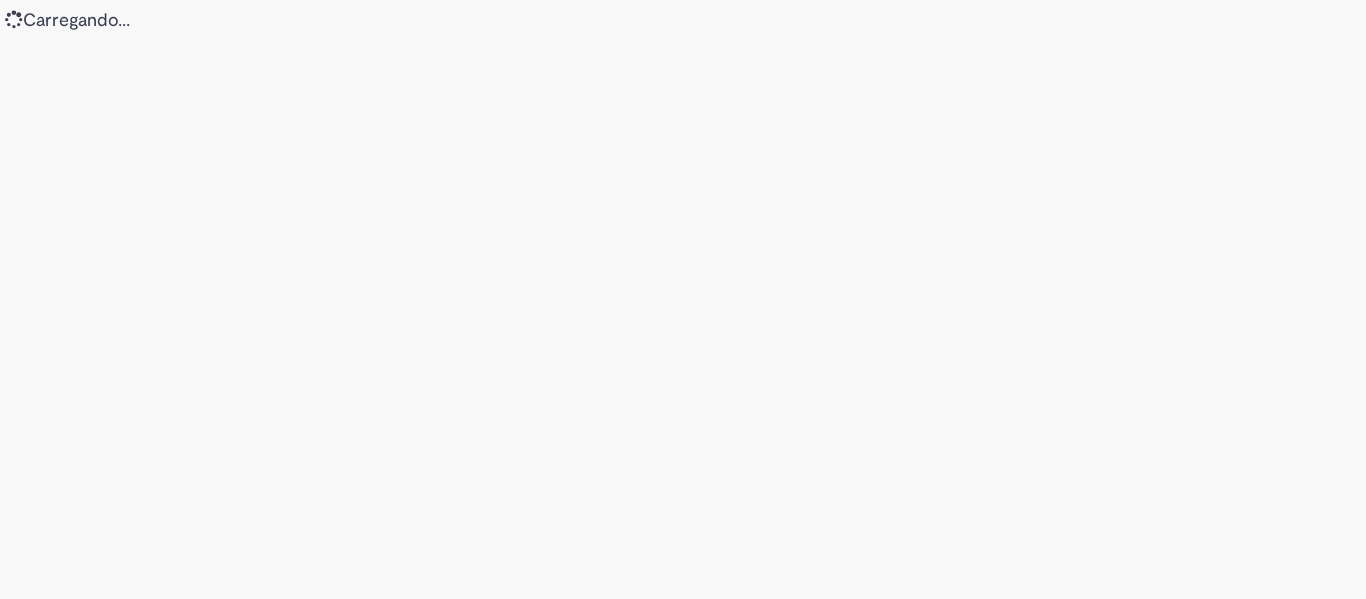 scroll, scrollTop: 0, scrollLeft: 0, axis: both 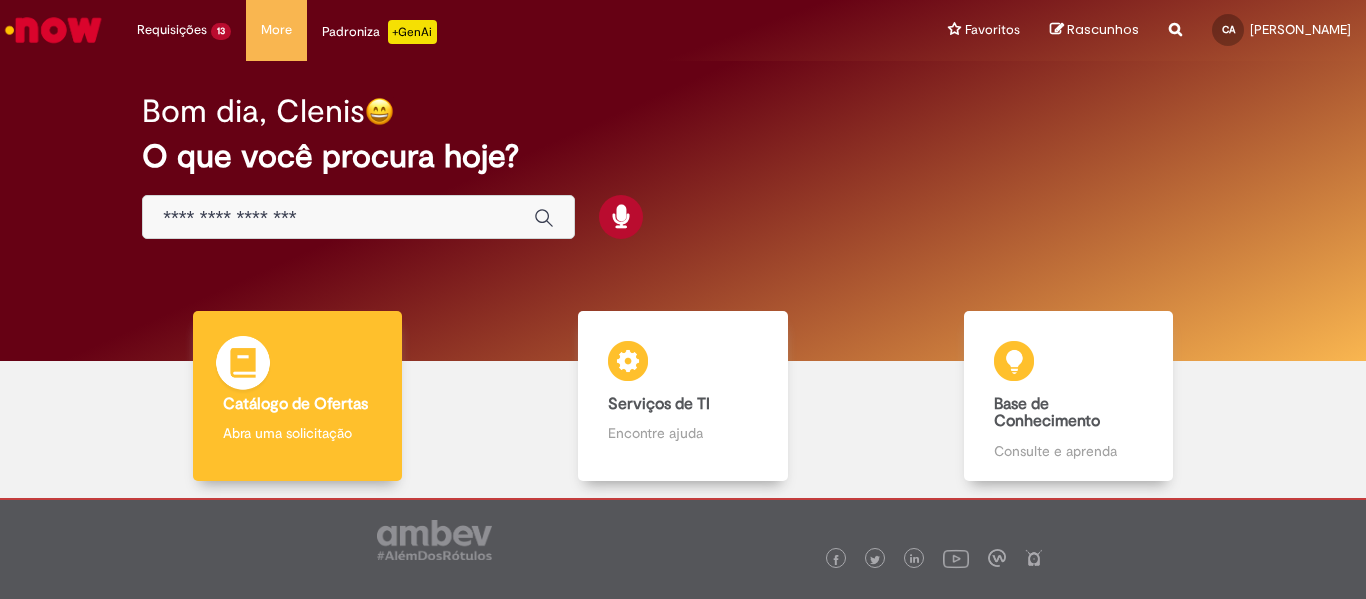 click on "Catálogo de Ofertas" at bounding box center (295, 404) 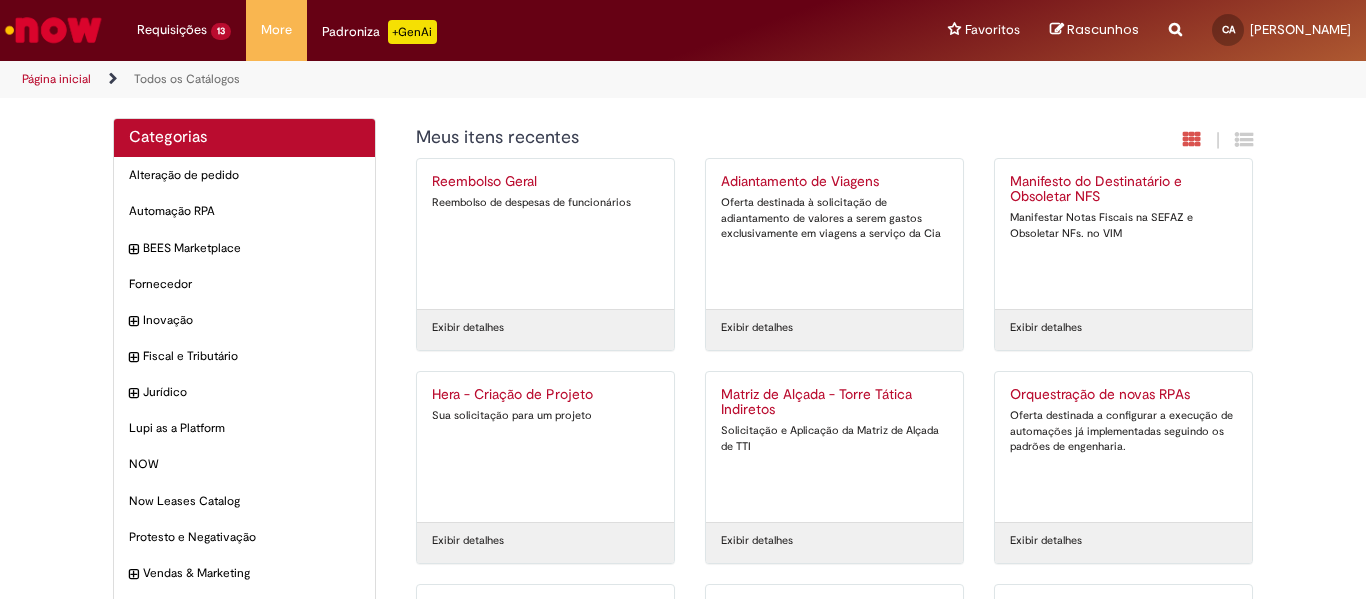 click on "Página inicial" at bounding box center [56, 79] 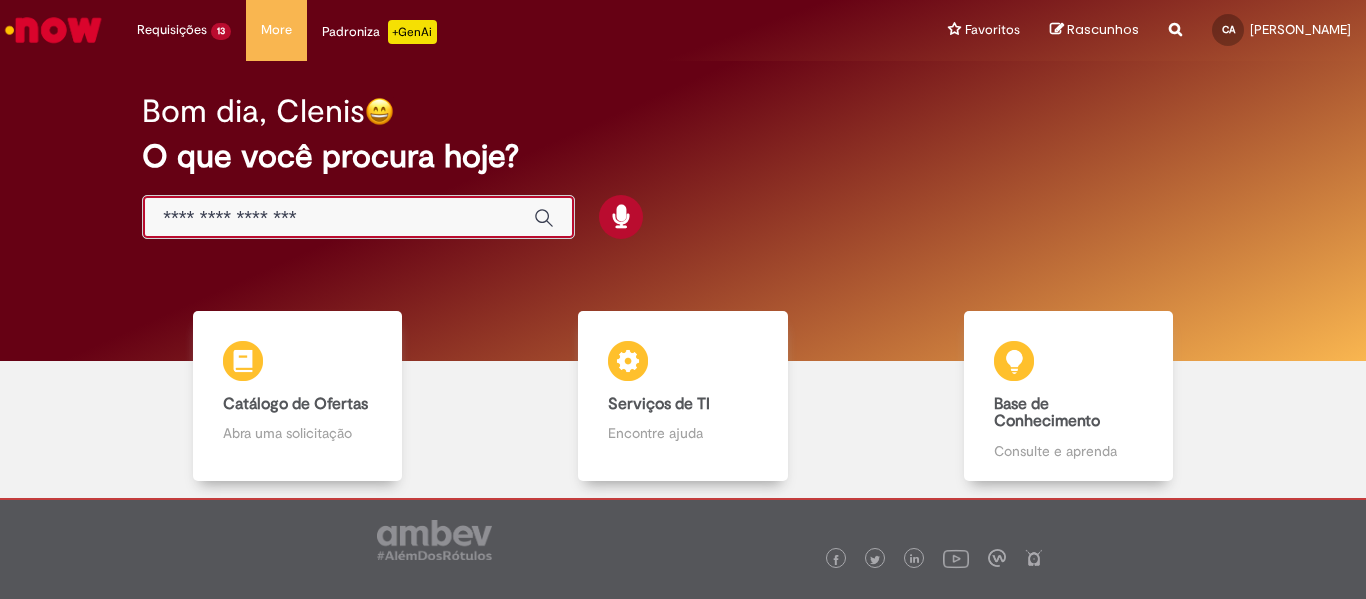 click at bounding box center (338, 218) 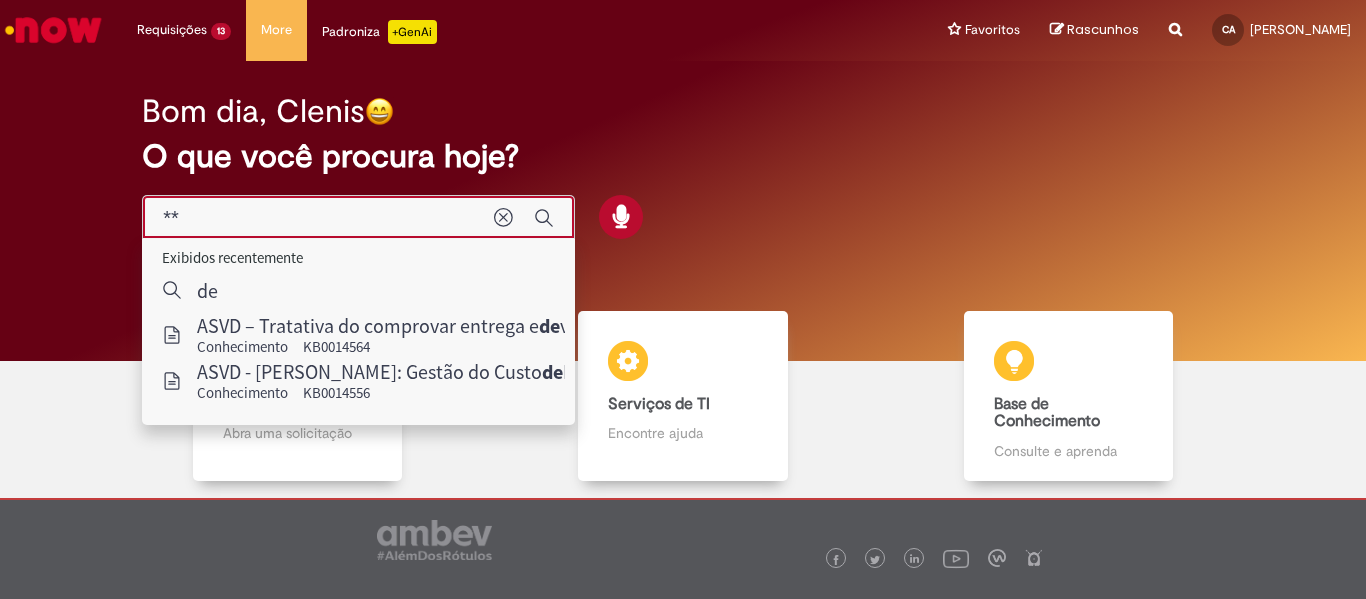 type on "*" 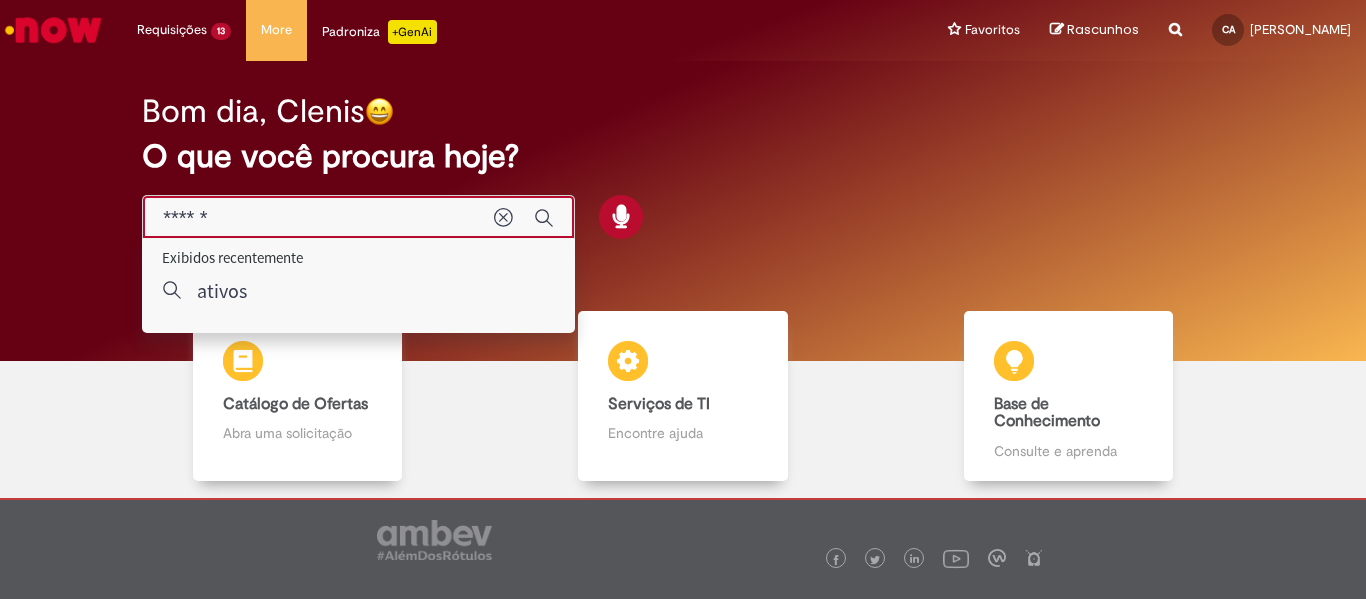 type on "******" 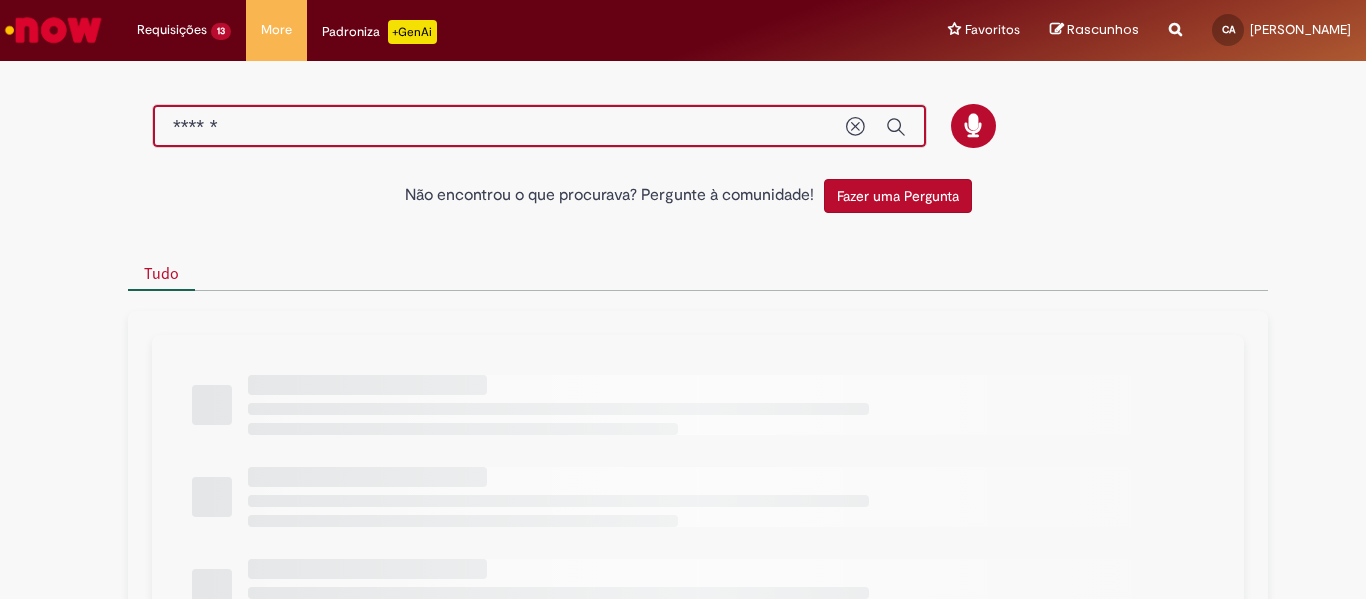 drag, startPoint x: 258, startPoint y: 133, endPoint x: 61, endPoint y: 113, distance: 198.01262 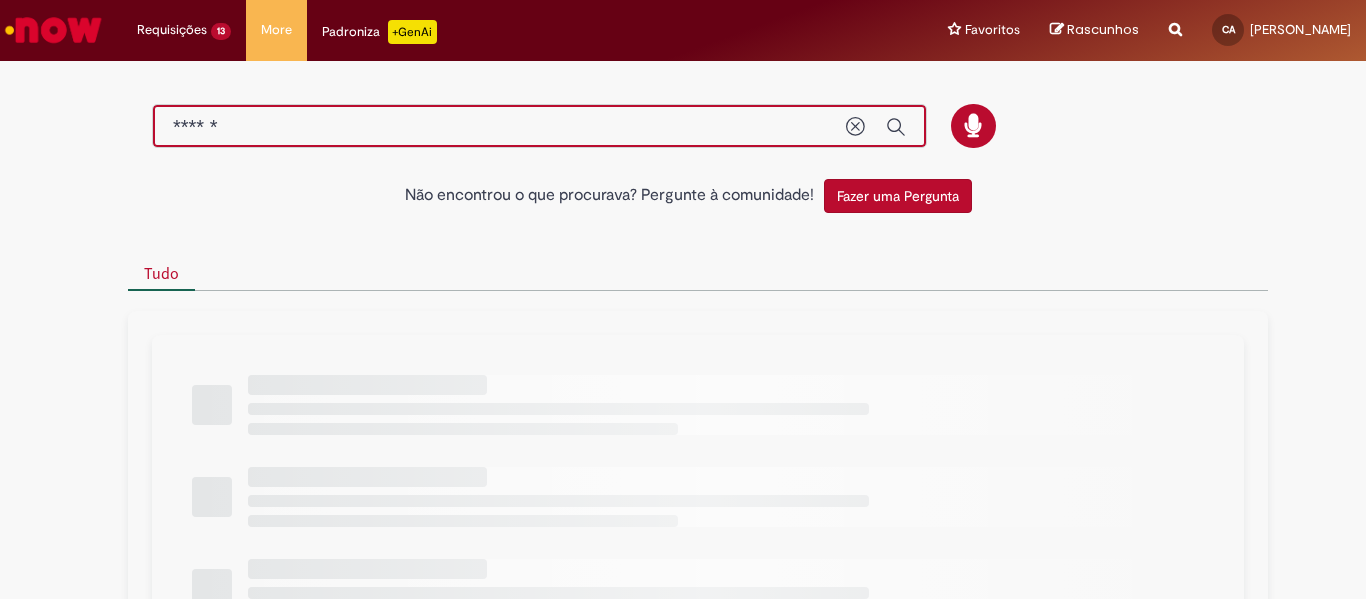 click on "Não encontrou o que procurava? Pergunte à comunidade!   Fazer uma Pergunta
Cancelar      resultados      Concluído
Categorias de Pesquisa Origens Tudo
Aguarde, os filtros estão sendo carregados..." at bounding box center (683, 565) 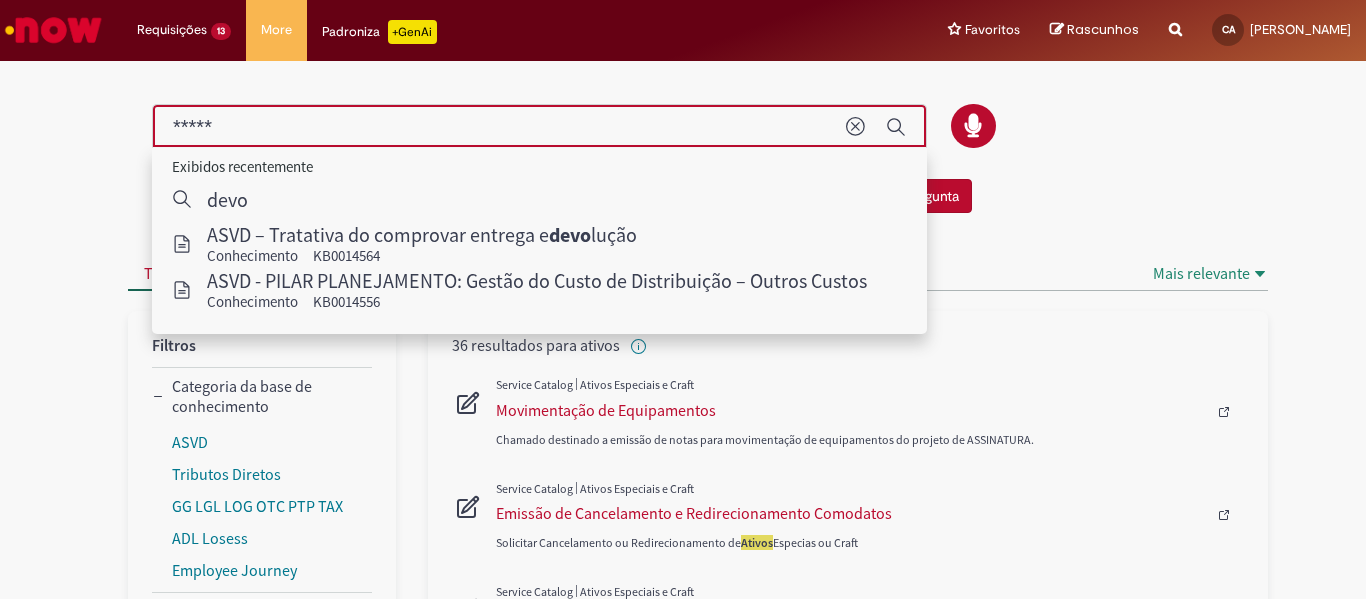 type on "******" 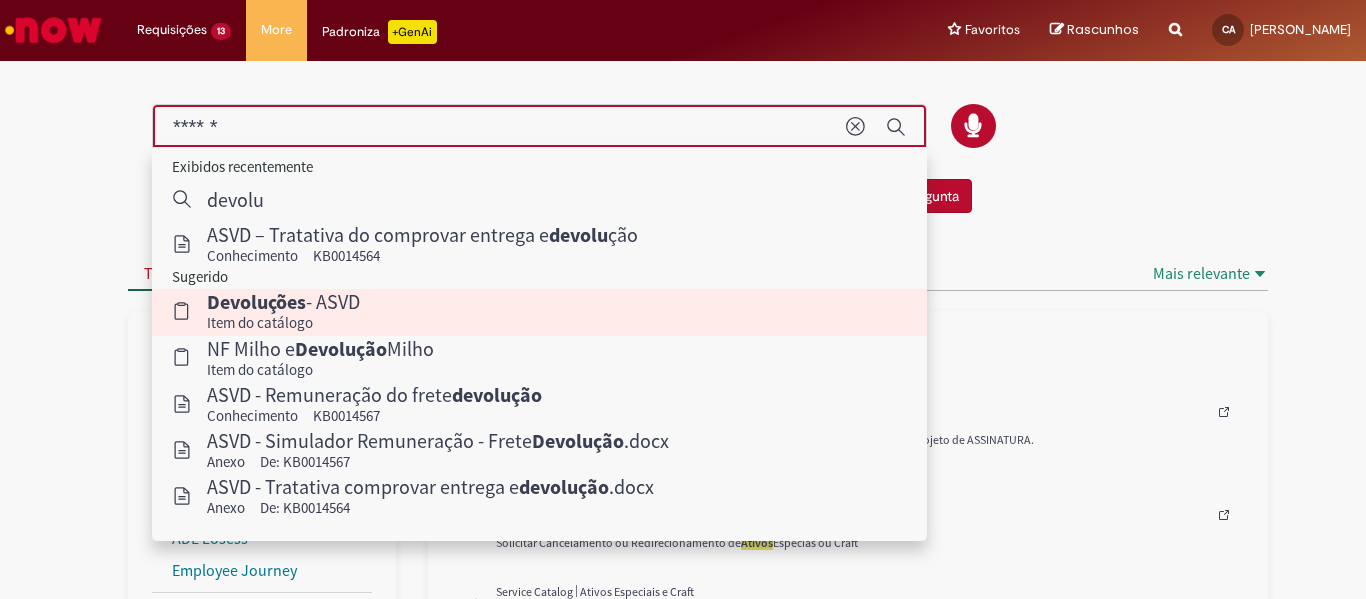 type 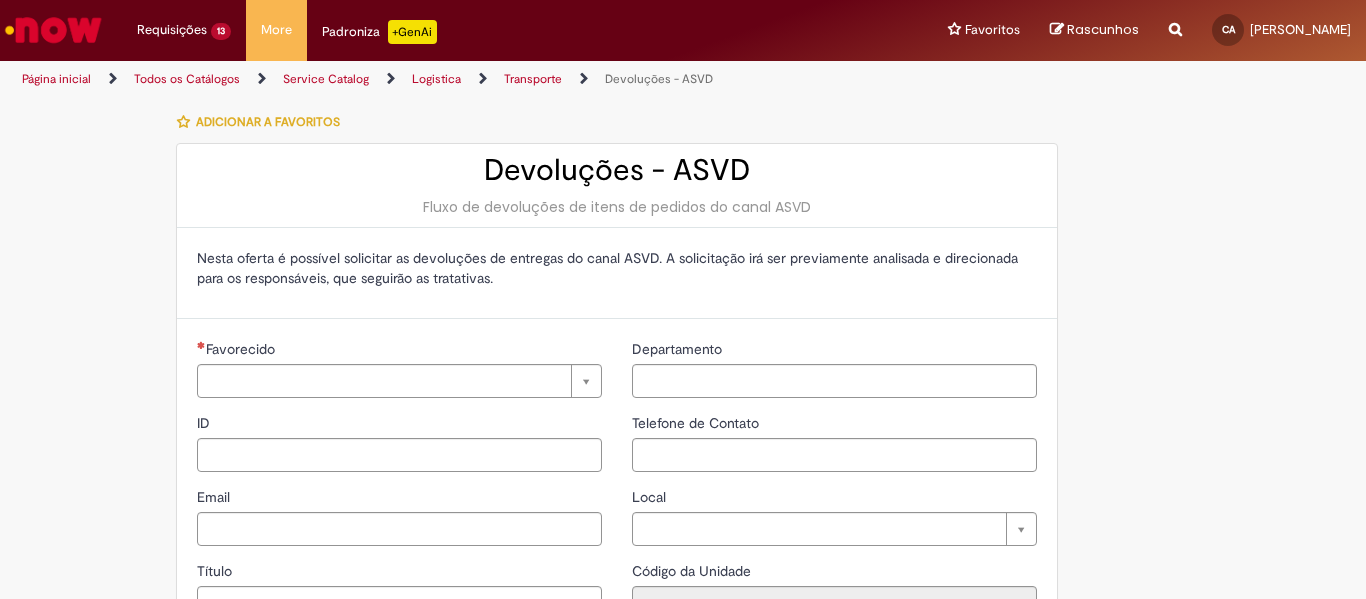 type on "**********" 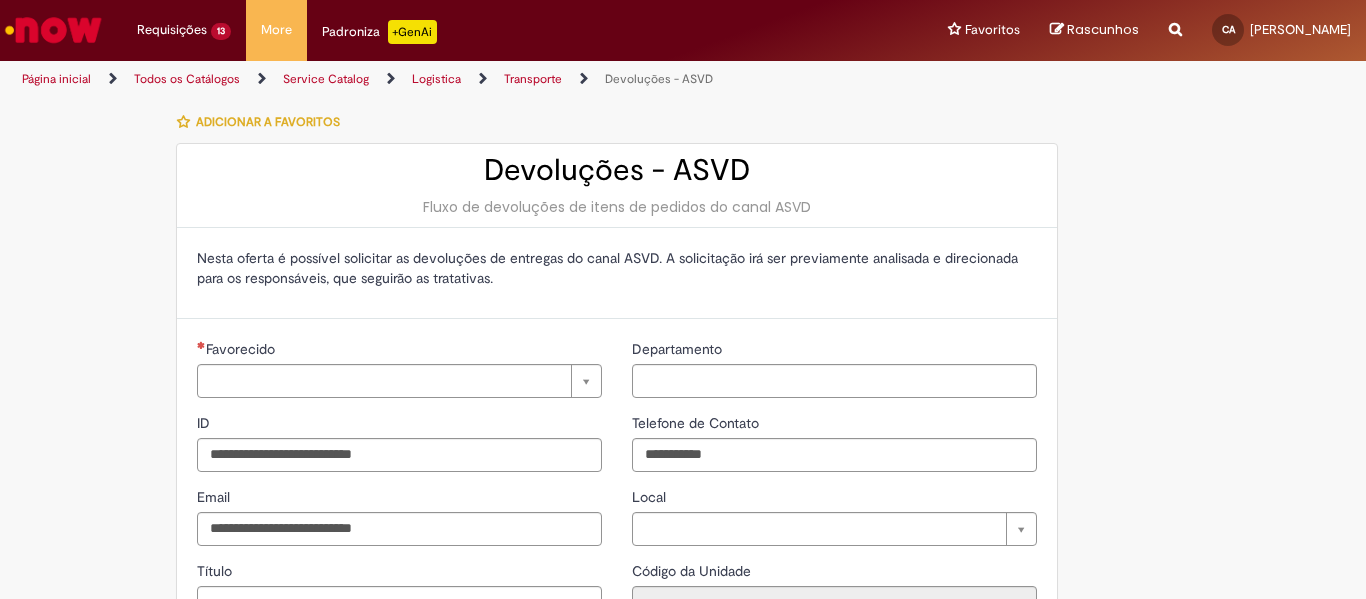 type on "**********" 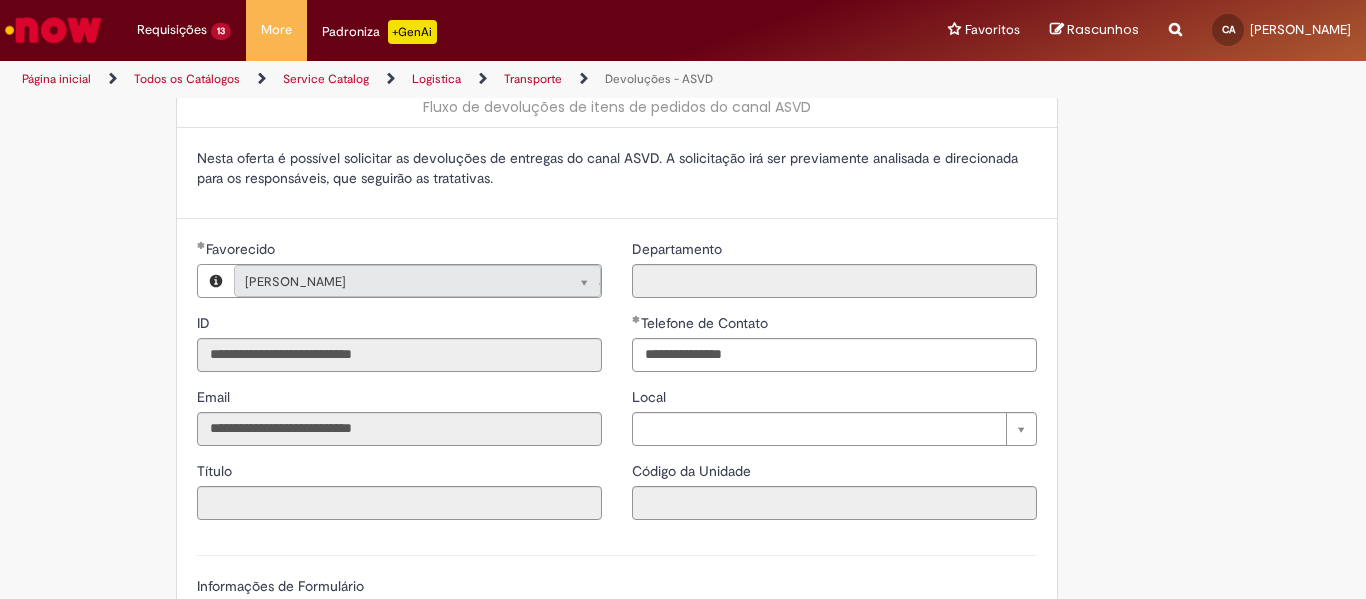 scroll, scrollTop: 0, scrollLeft: 0, axis: both 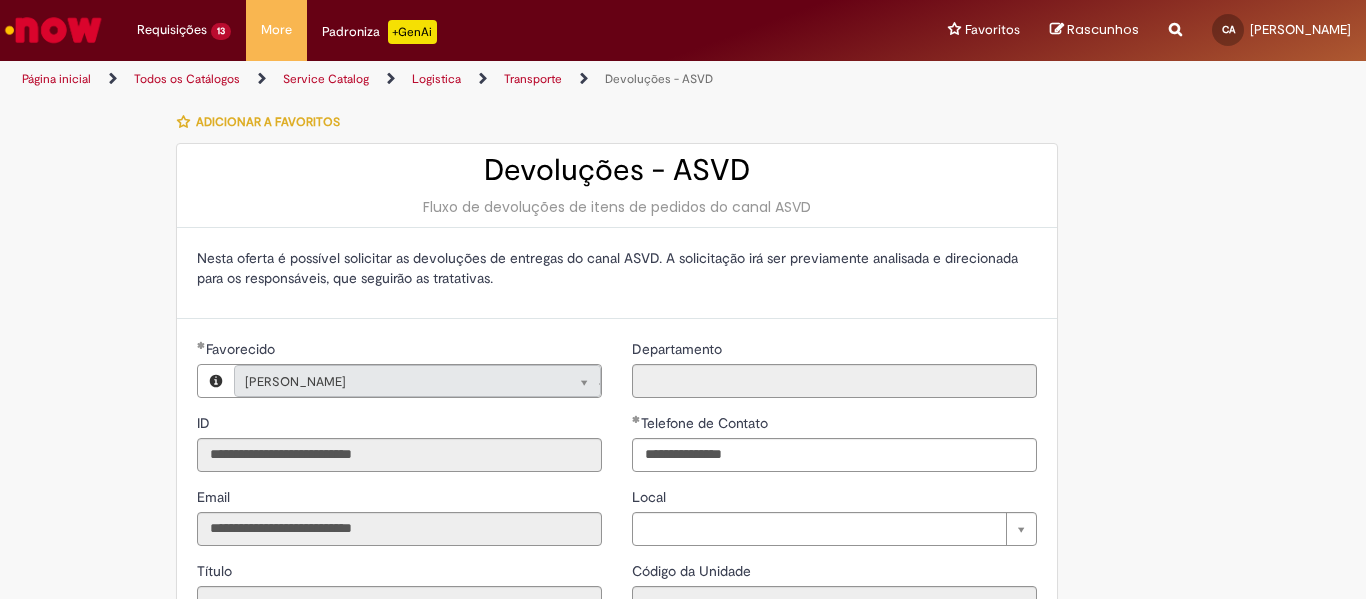 click on "Transporte" at bounding box center [533, 79] 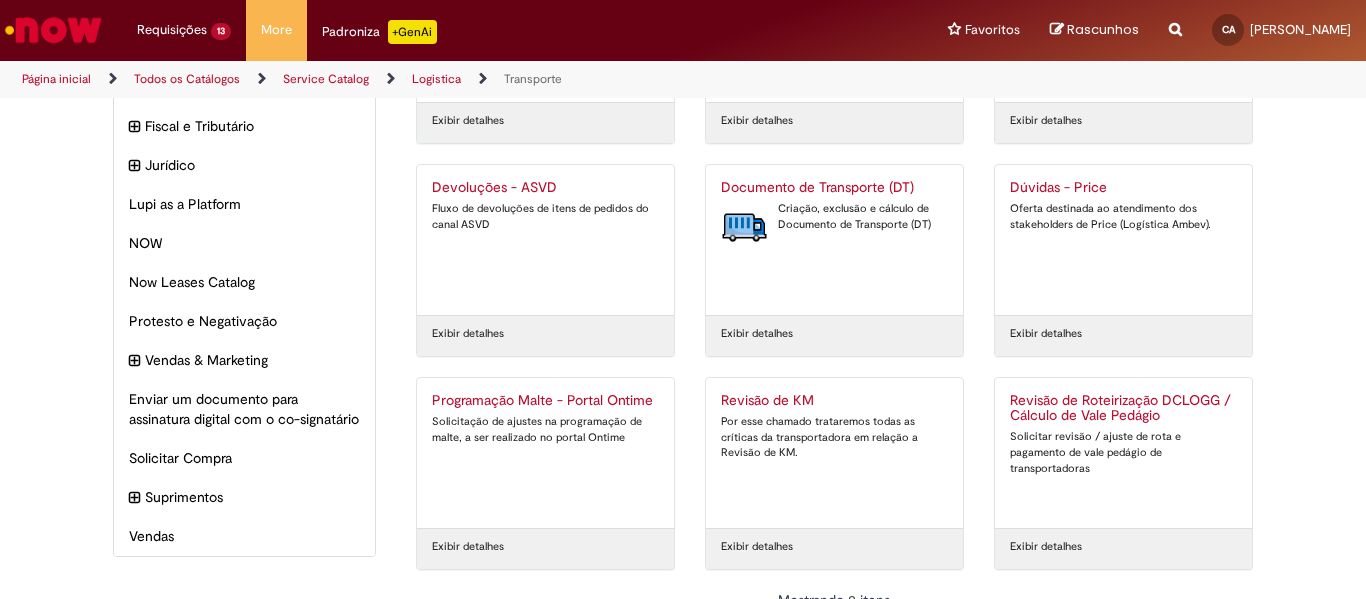 scroll, scrollTop: 278, scrollLeft: 0, axis: vertical 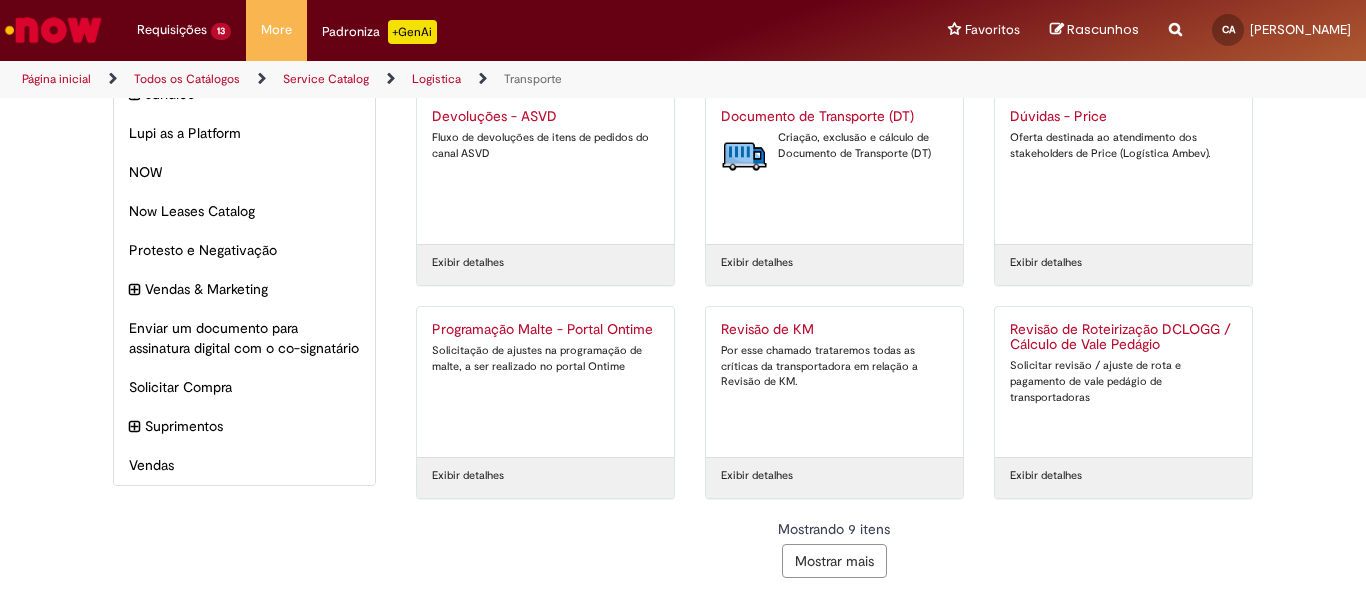click on "Mostrar mais" at bounding box center (834, 561) 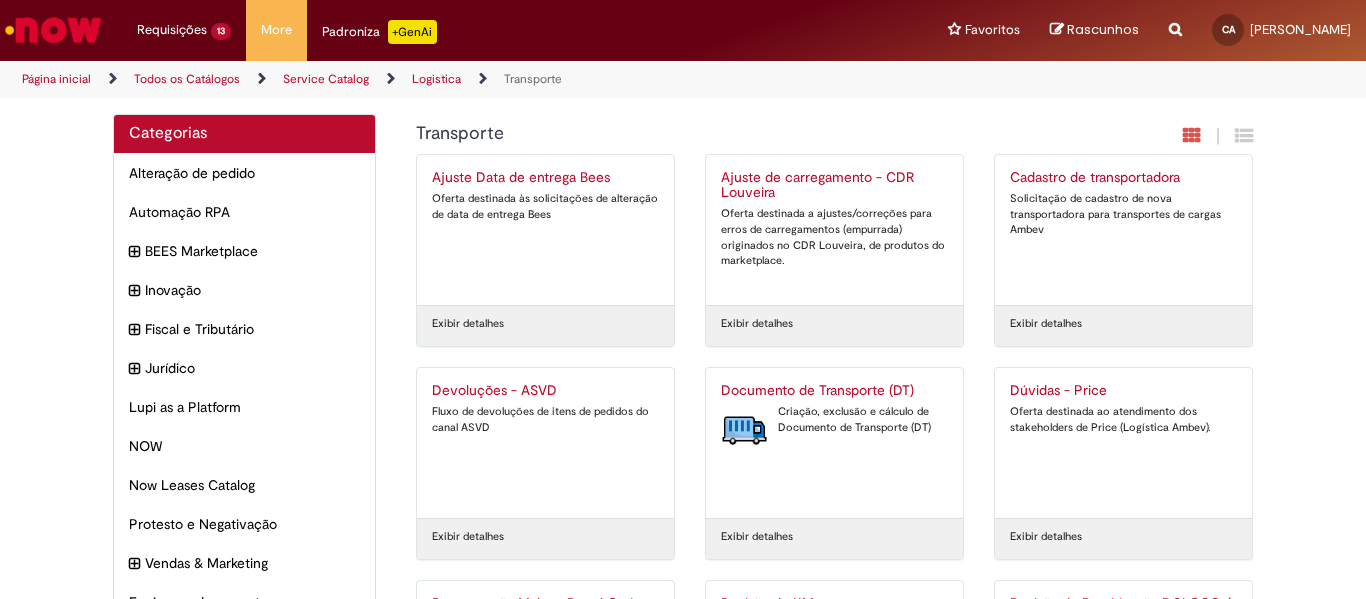 scroll, scrollTop: 0, scrollLeft: 0, axis: both 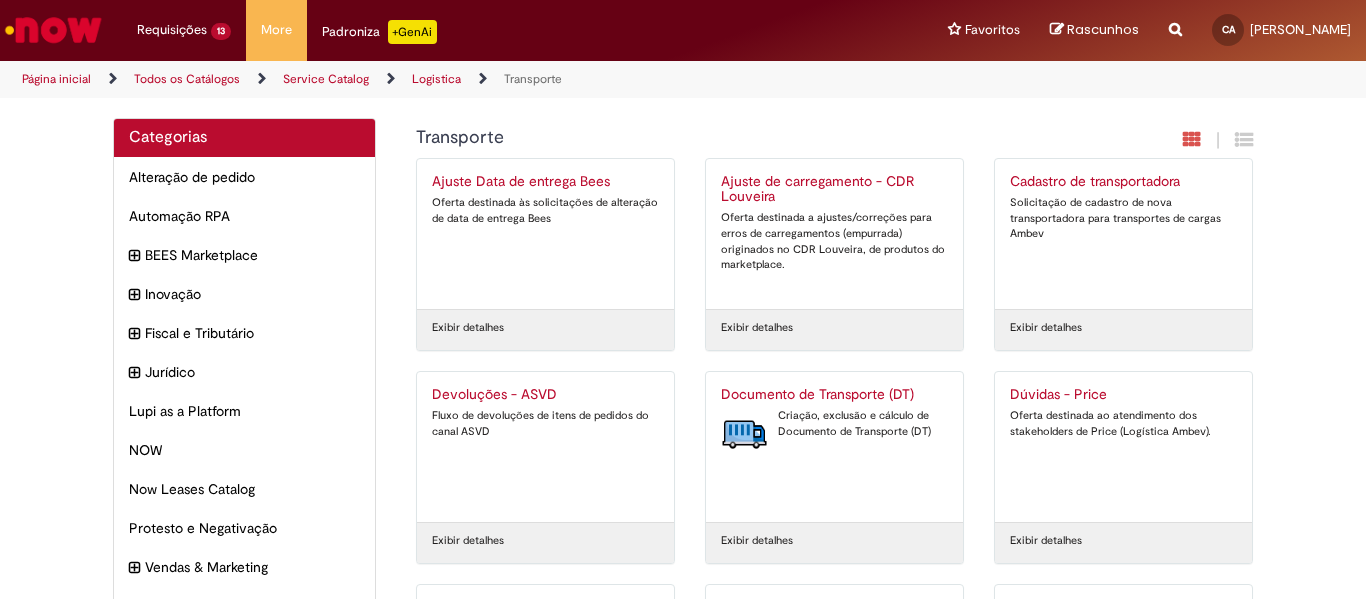 click on "Logistica" at bounding box center (436, 79) 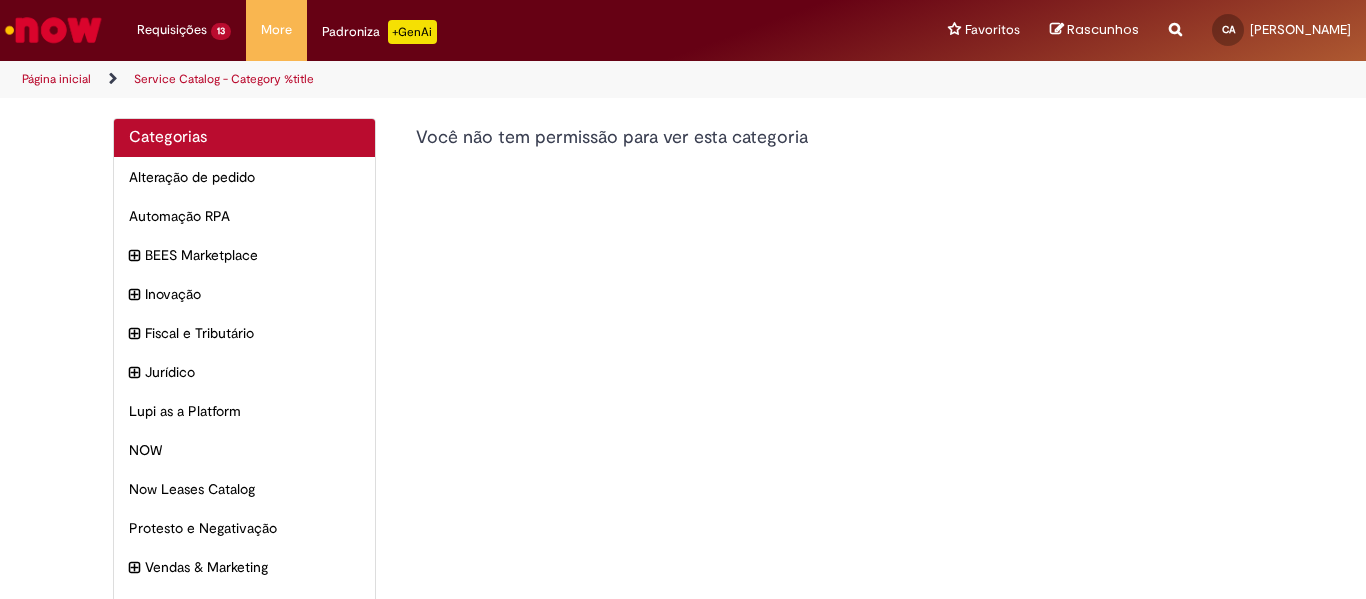 click on "Página inicial" at bounding box center (56, 79) 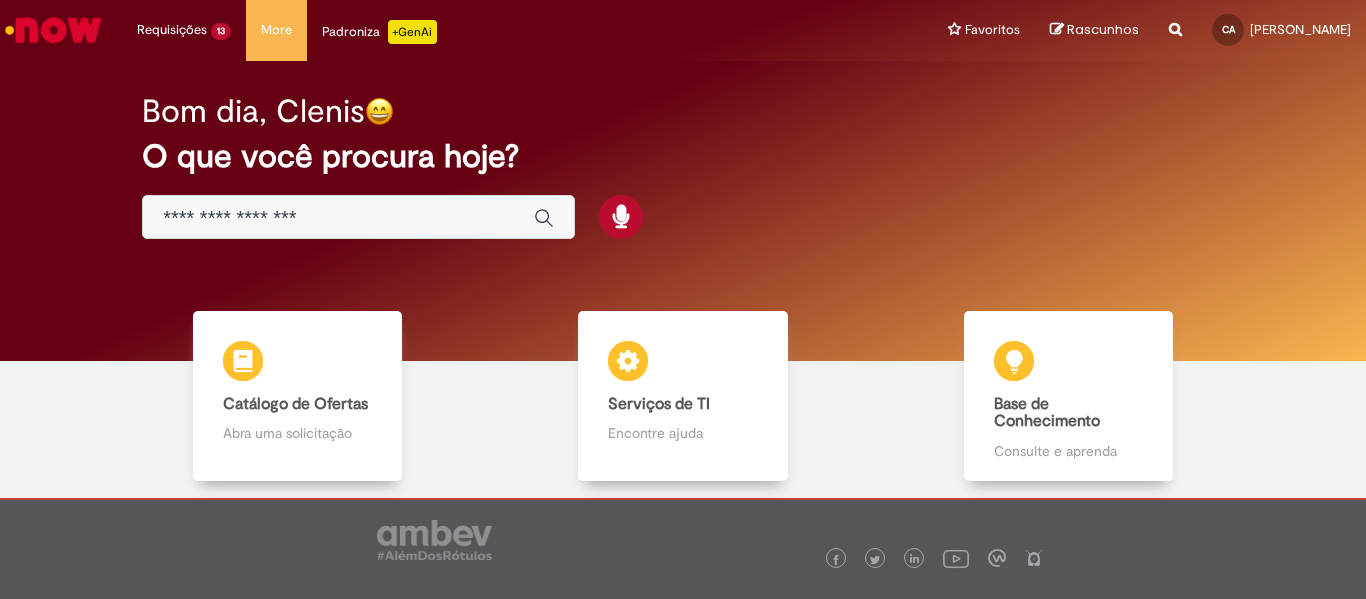 click at bounding box center [338, 218] 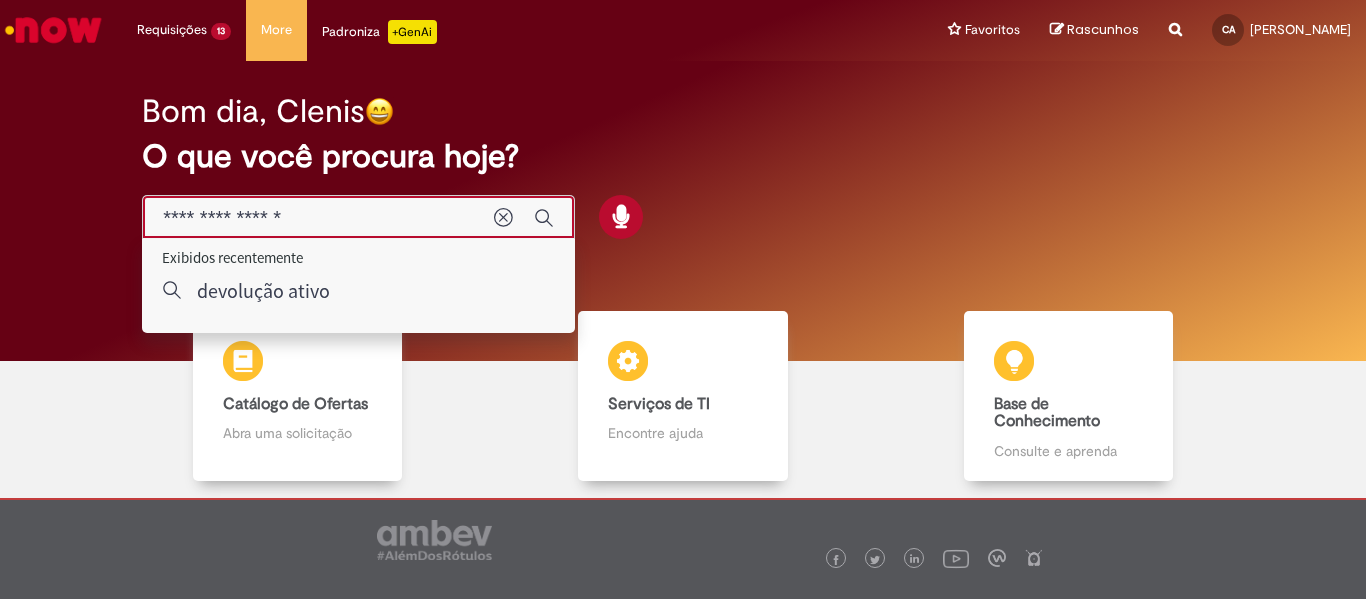 type on "**********" 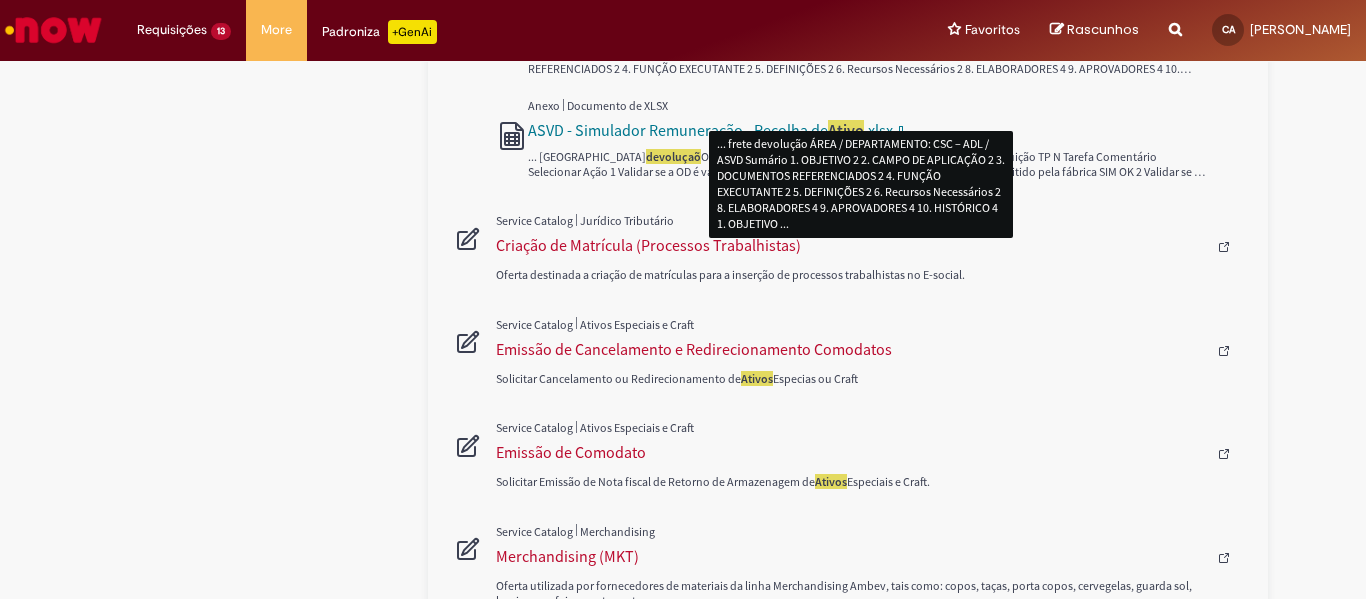 scroll, scrollTop: 800, scrollLeft: 0, axis: vertical 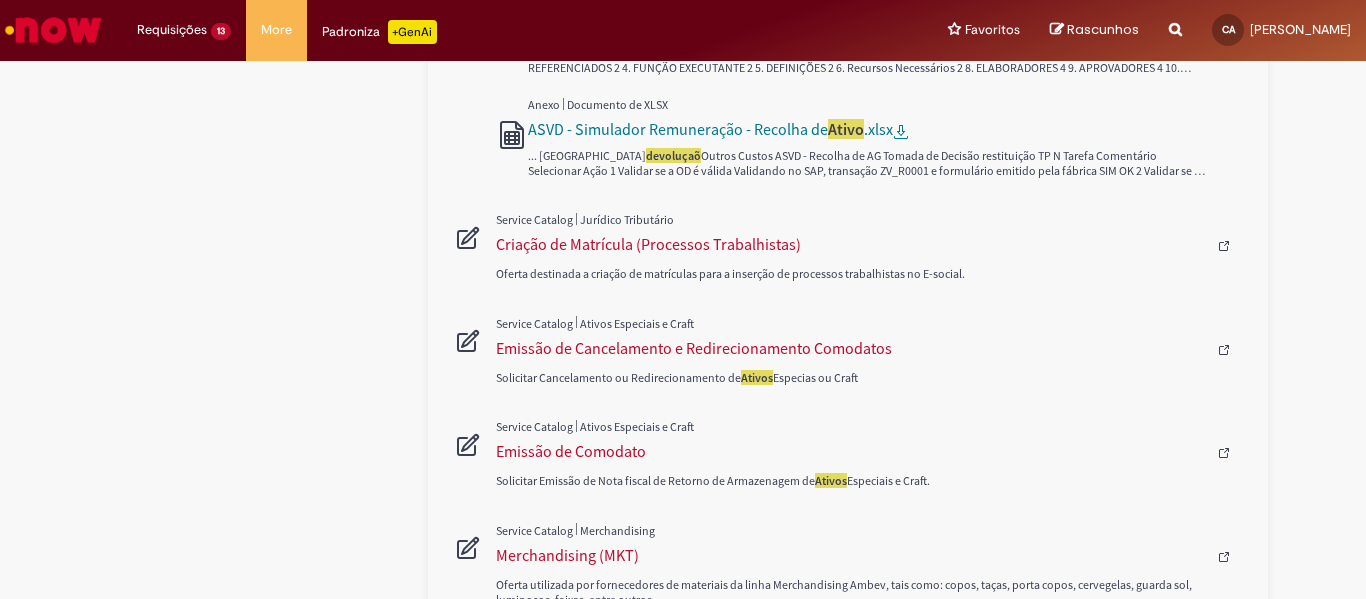 click at bounding box center (53, 30) 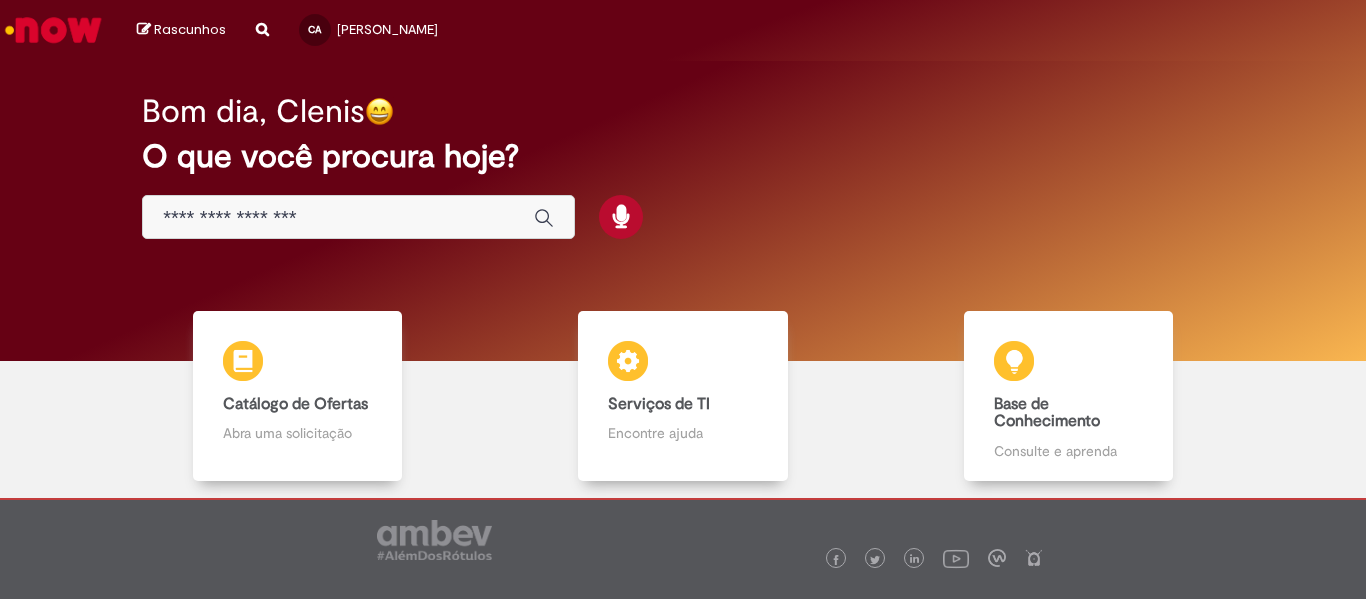 scroll, scrollTop: 0, scrollLeft: 0, axis: both 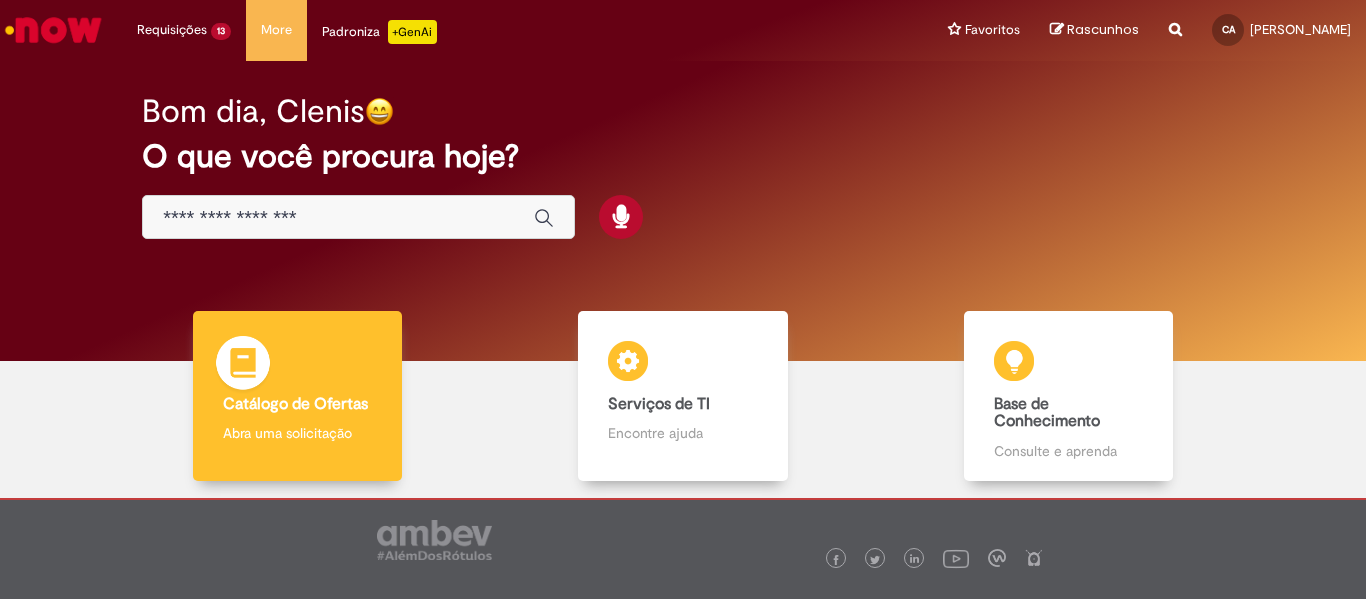 click on "Catálogo de Ofertas
Catálogo de Ofertas
Abra uma solicitação" at bounding box center (298, 396) 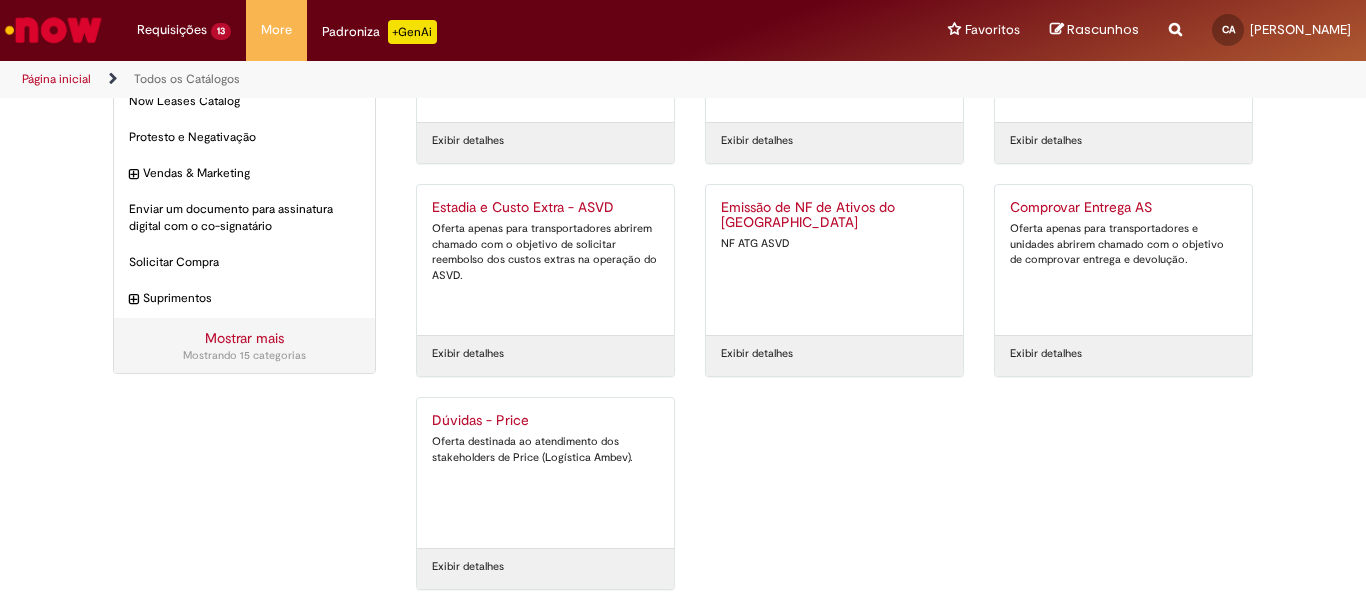 scroll, scrollTop: 300, scrollLeft: 0, axis: vertical 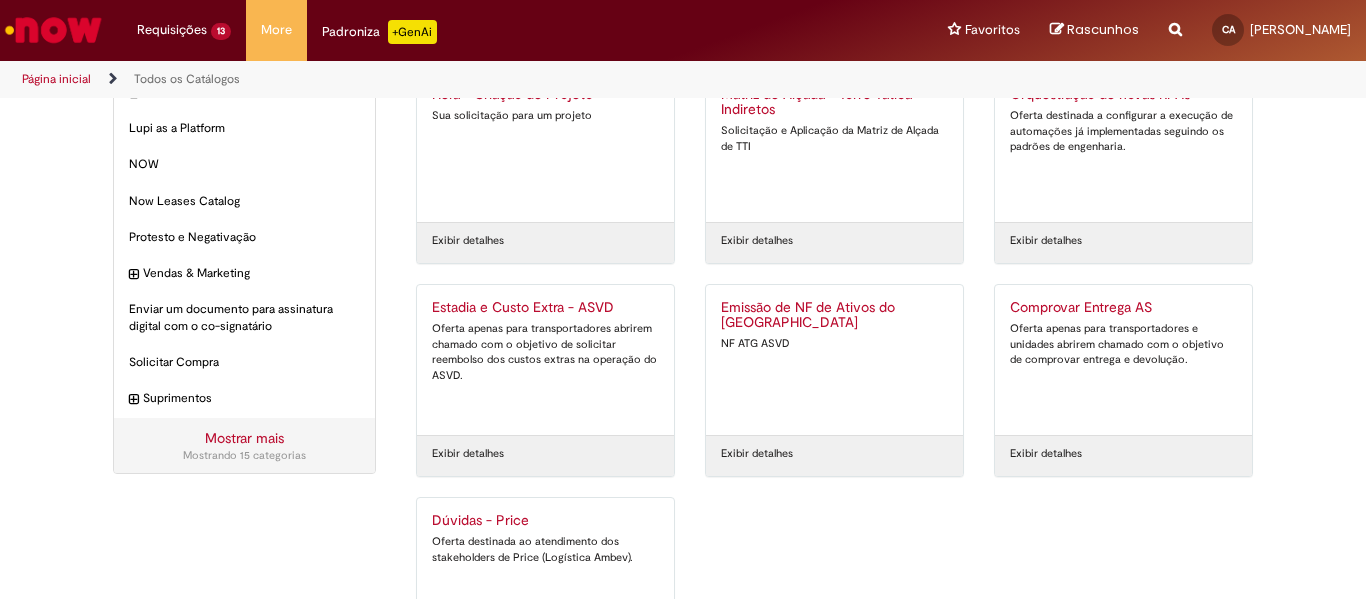 click on "Categorias
Alteração de pedido
Itens
Automação RPA
Itens
BEES Marketplace
Itens
Fornecedor
Itens
Inovação
Itens
Fiscal e Tributário
Itens
Jurídico
Itens
Lupi as a Platform
Itens
NOW
[GEOGRAPHIC_DATA]
Now Leases Catalog
Itens
Itens
Itens" at bounding box center [683, 264] 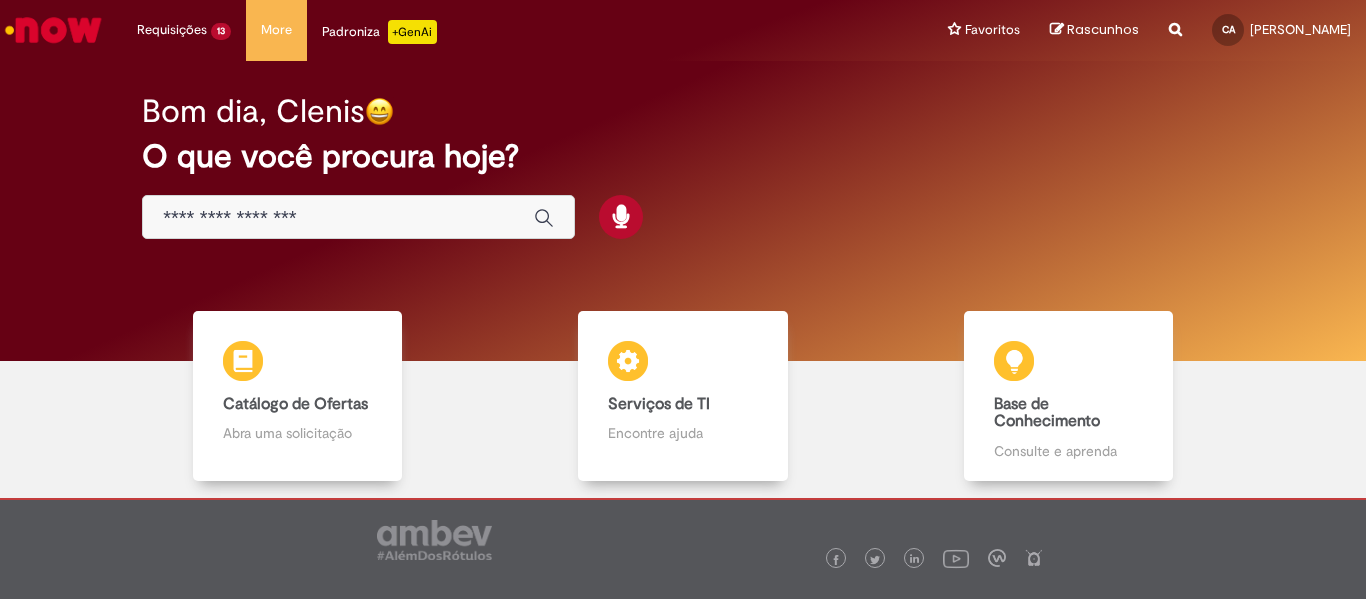 scroll, scrollTop: 0, scrollLeft: 0, axis: both 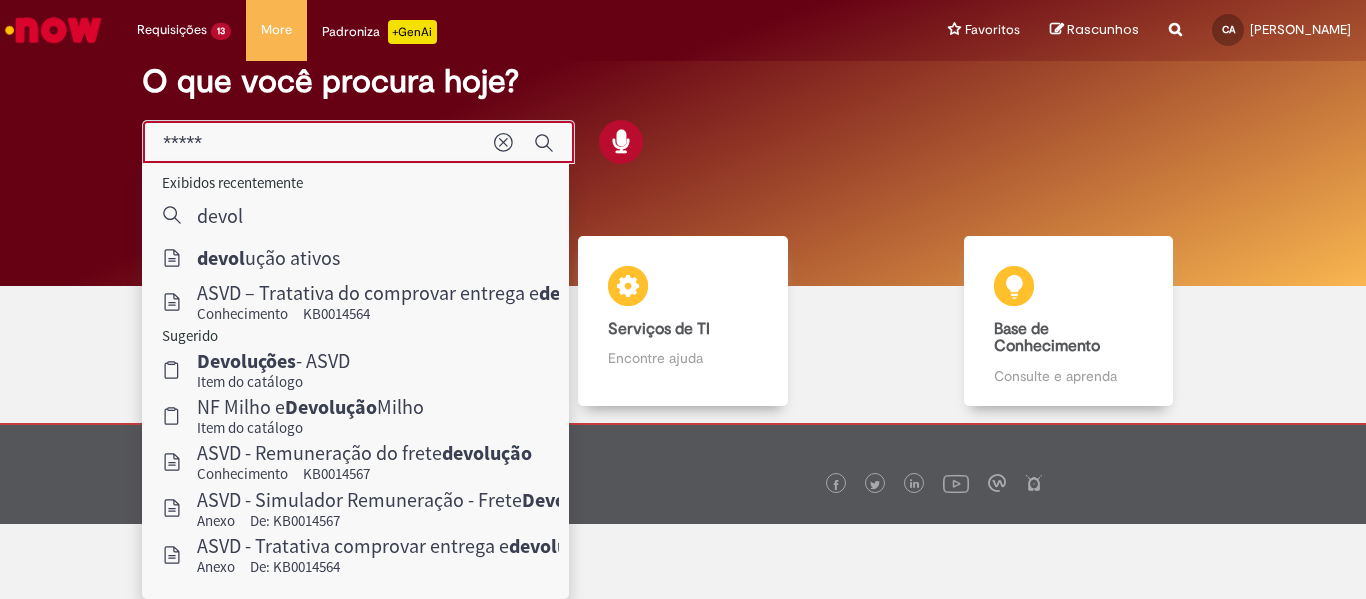 drag, startPoint x: 240, startPoint y: 151, endPoint x: 0, endPoint y: 166, distance: 240.46829 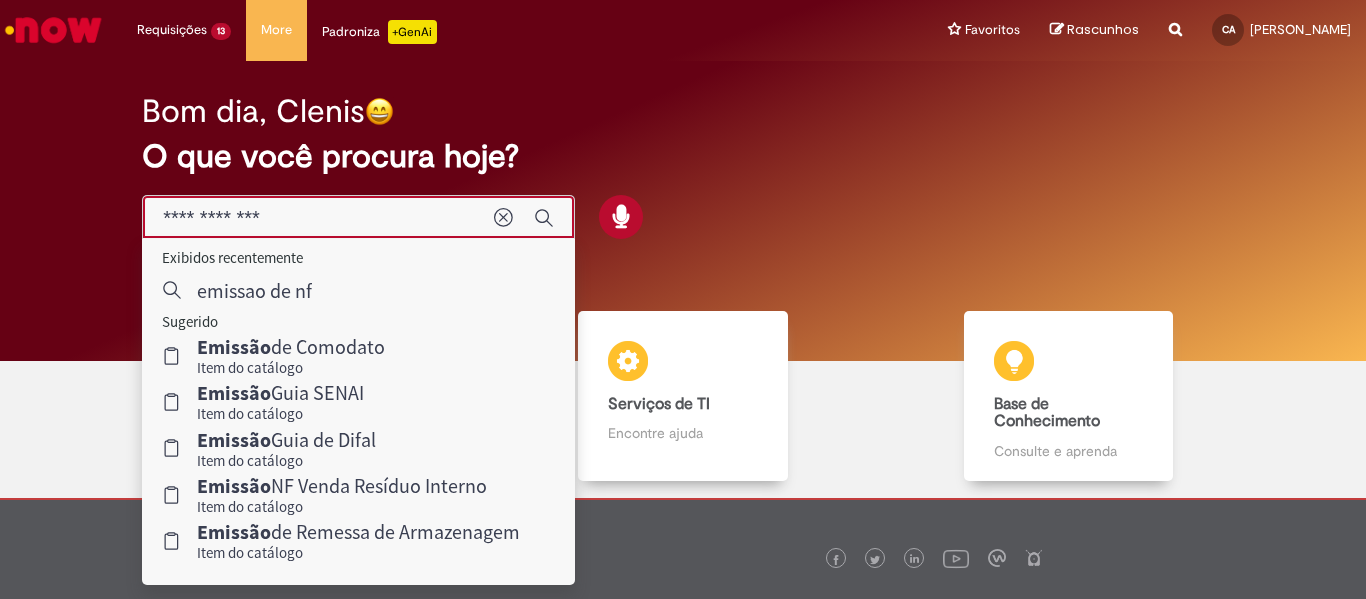 type on "**********" 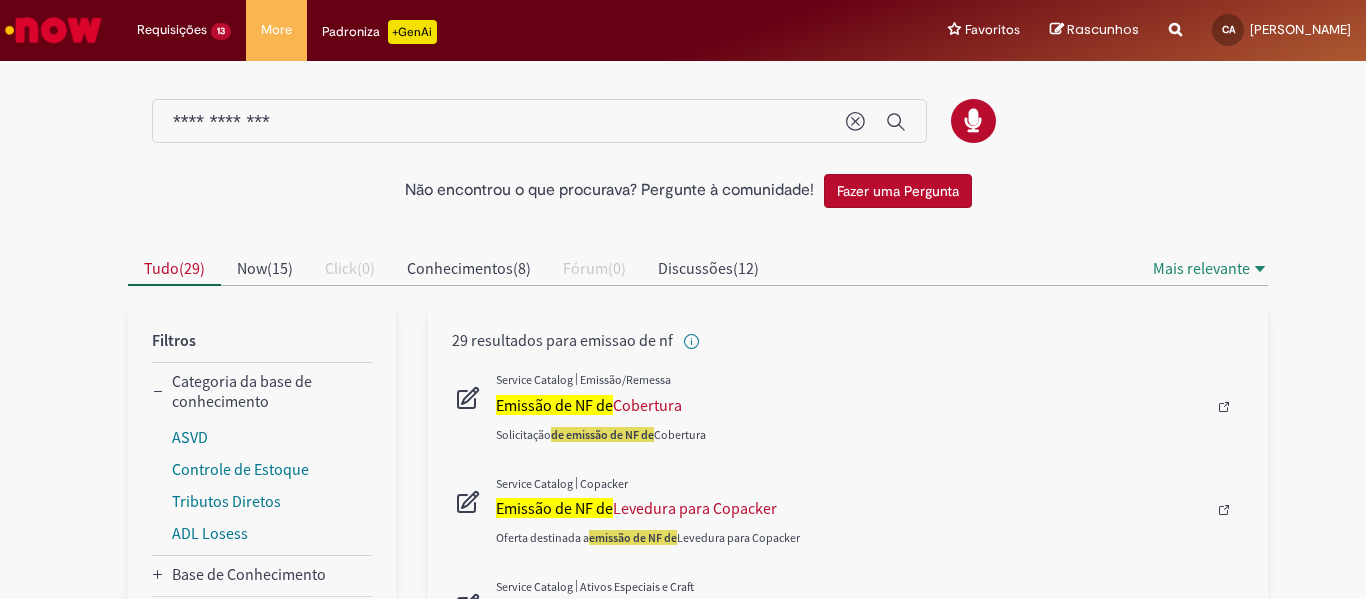 scroll, scrollTop: 0, scrollLeft: 0, axis: both 